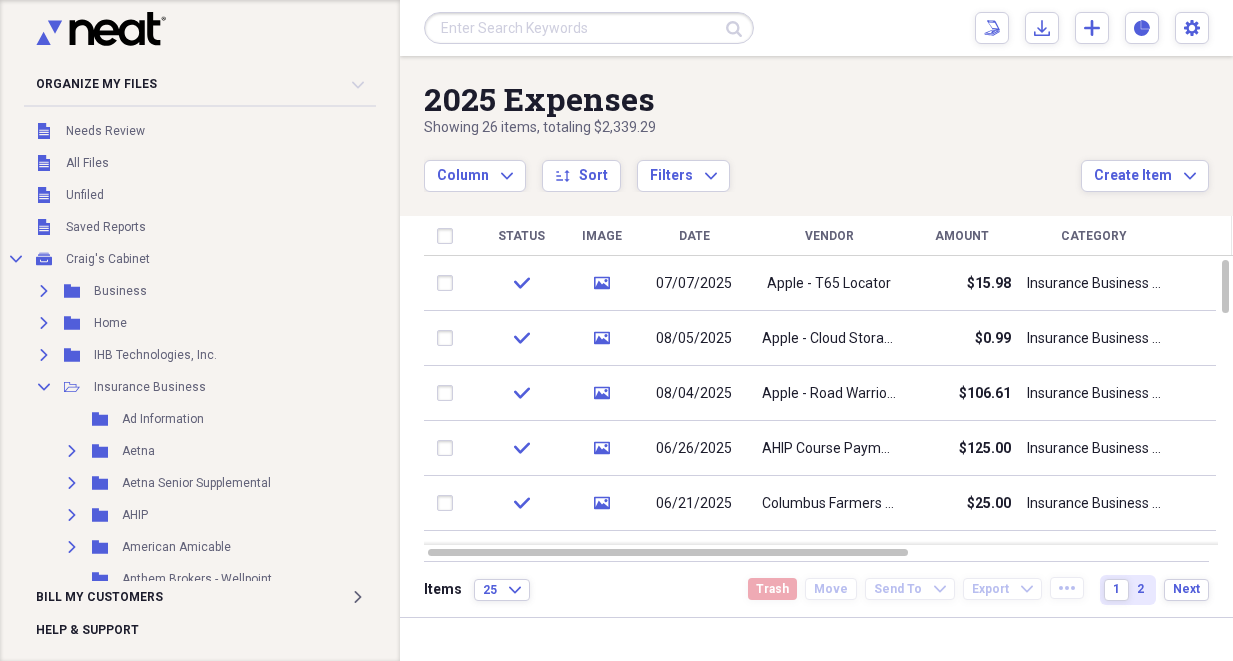 scroll, scrollTop: 0, scrollLeft: 0, axis: both 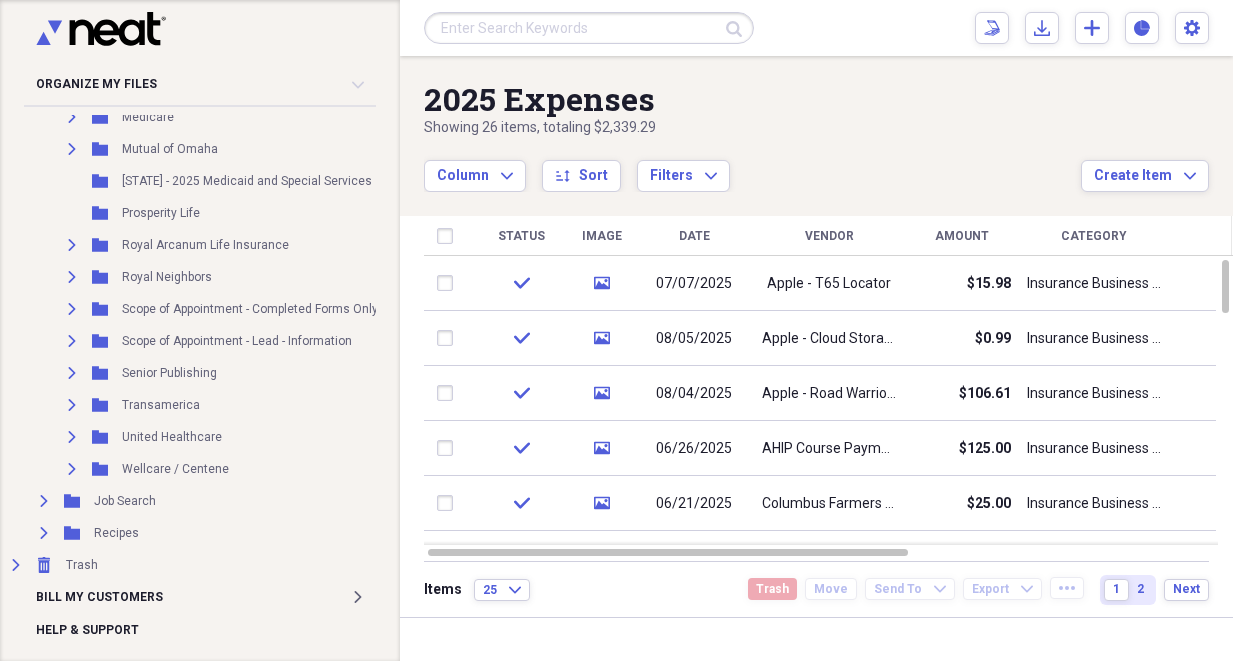 type 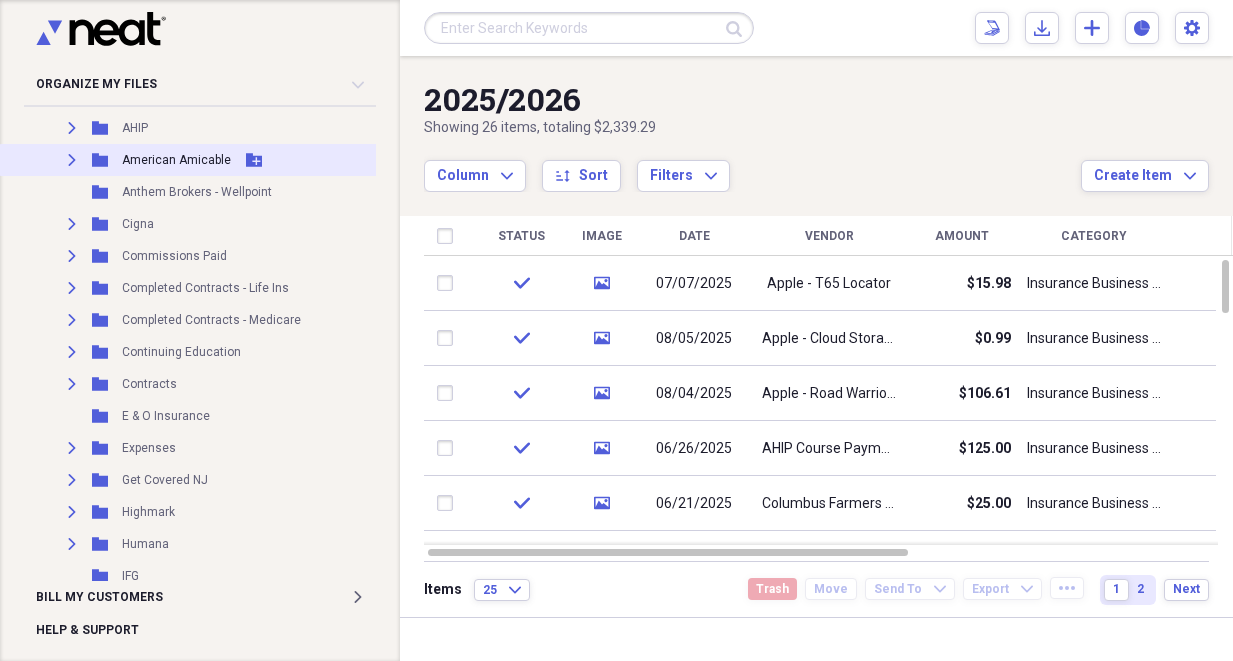 scroll, scrollTop: 401, scrollLeft: 0, axis: vertical 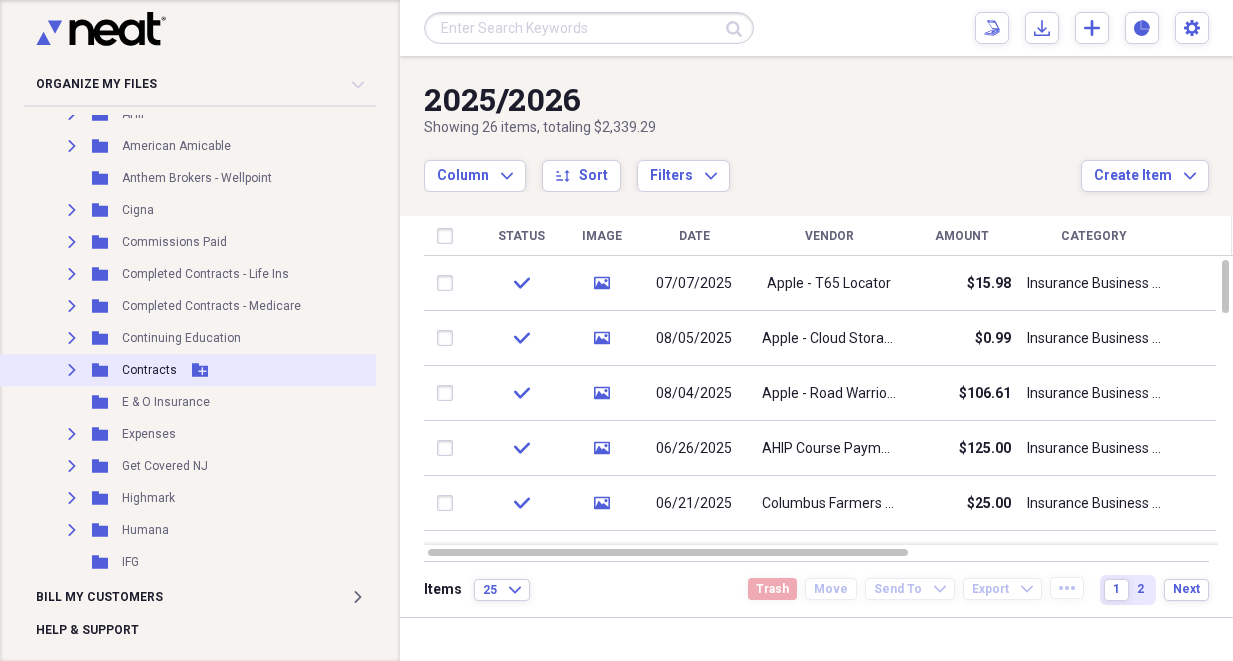 click on "Expand" 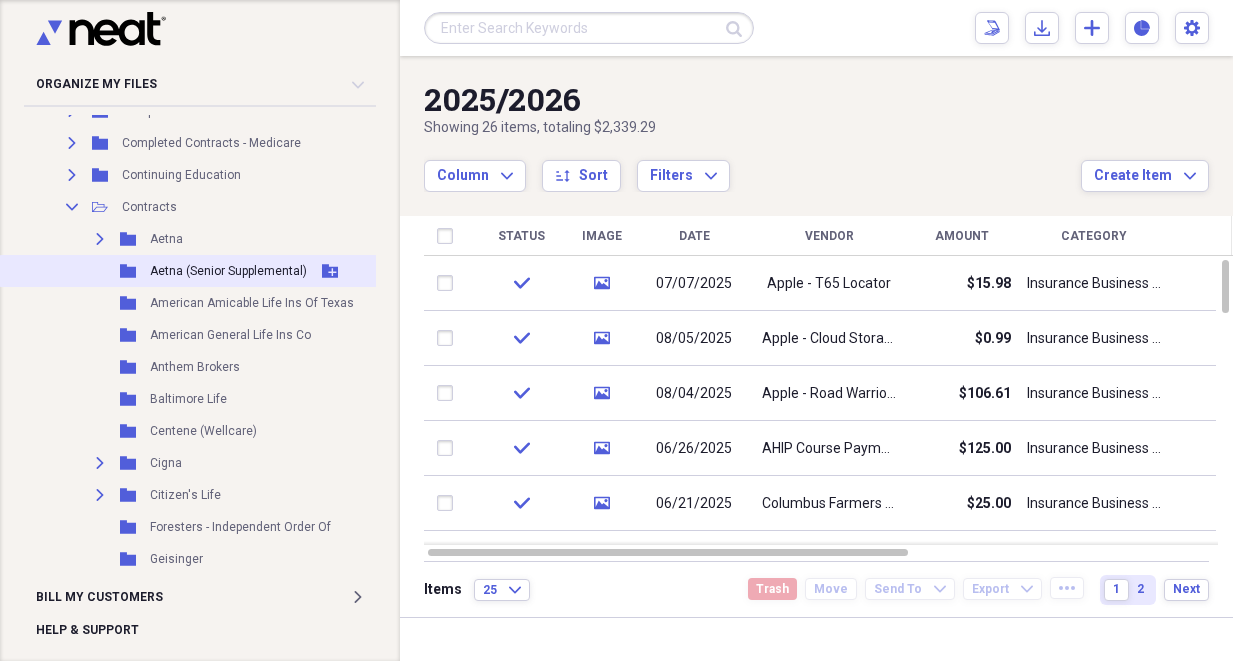 scroll, scrollTop: 566, scrollLeft: 0, axis: vertical 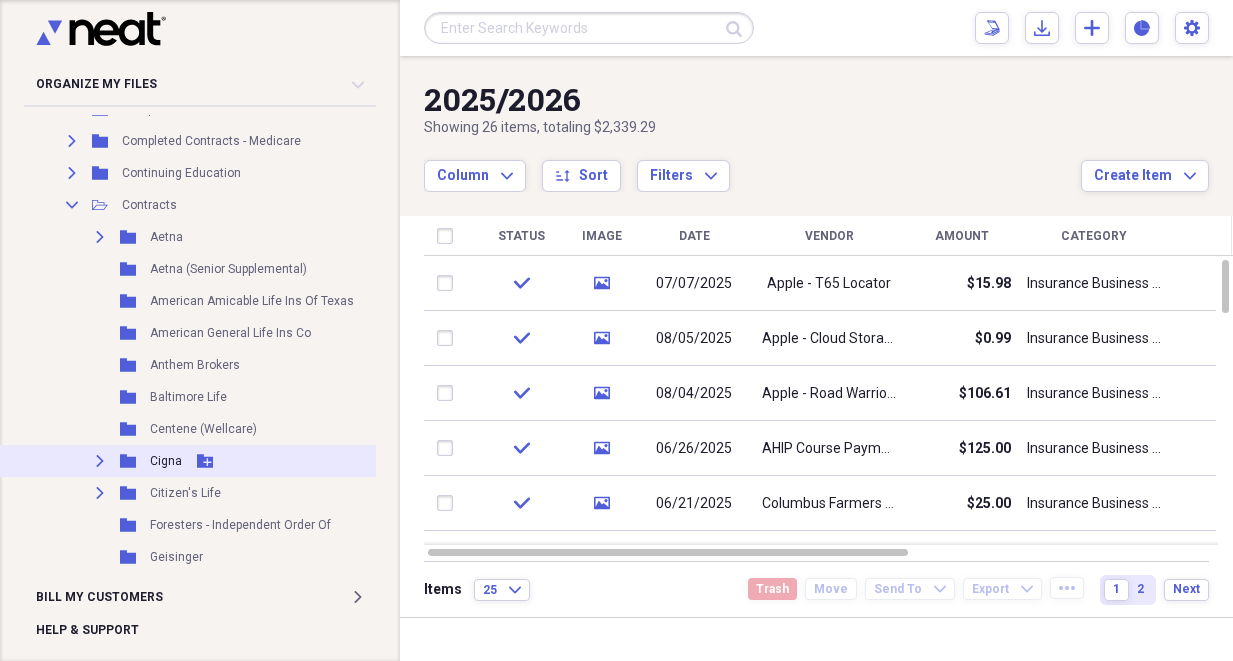 click 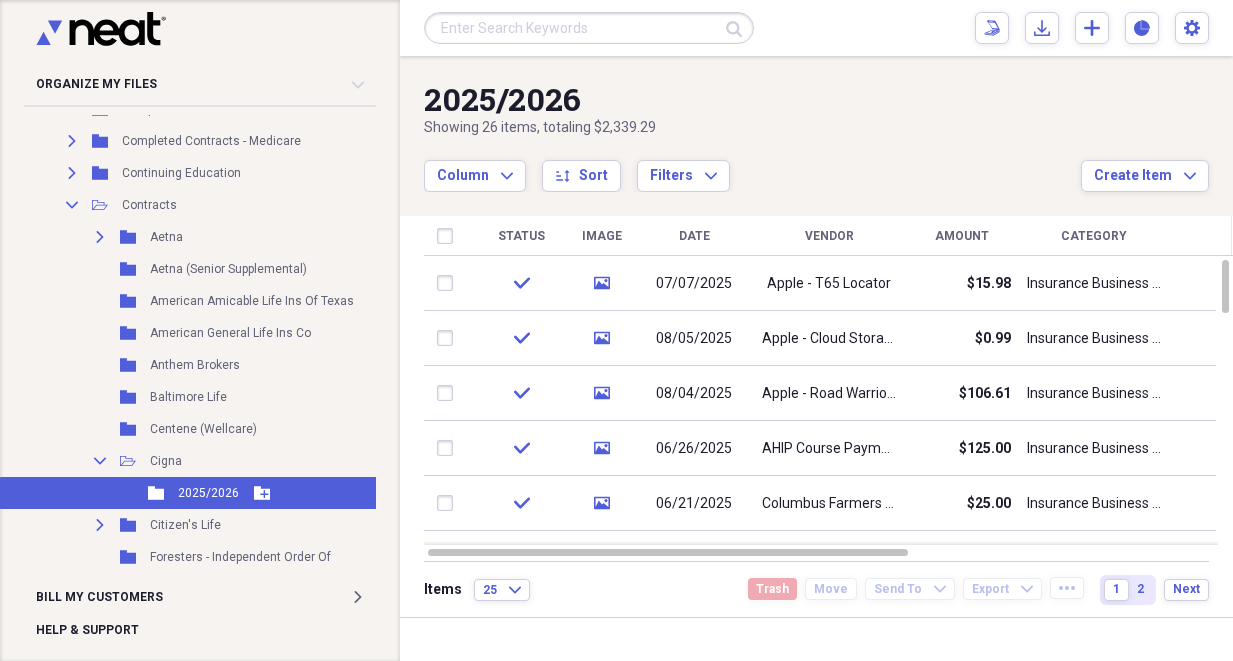 click on "2025/2026" at bounding box center (208, 493) 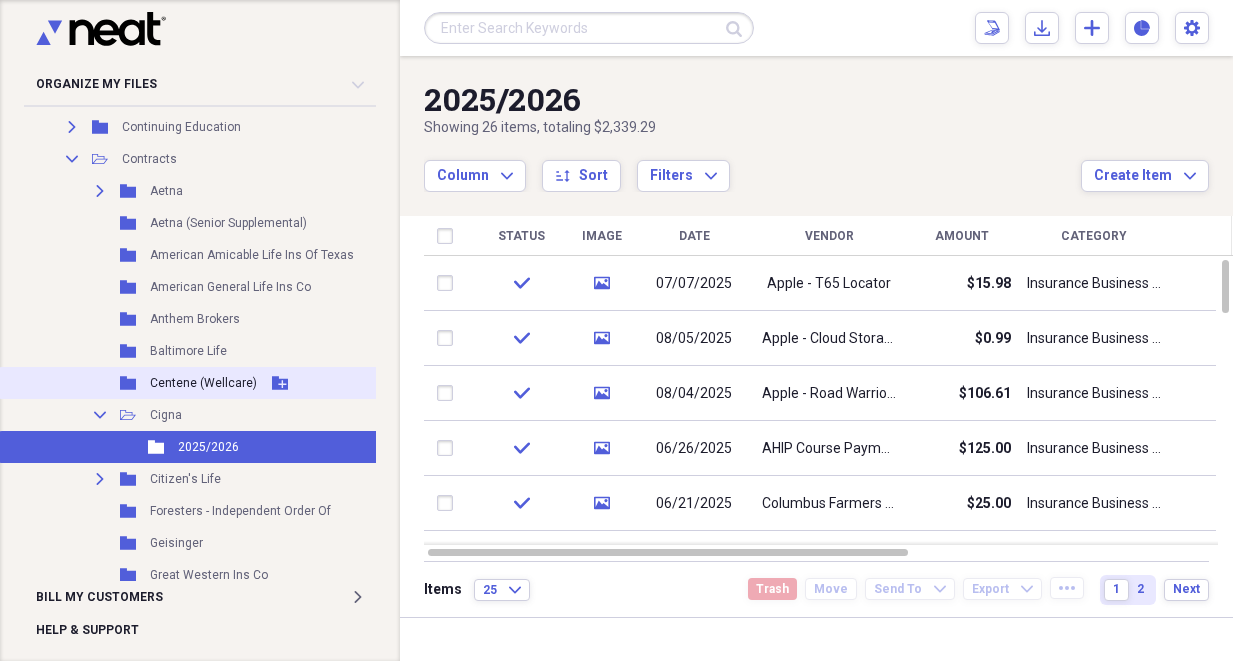 scroll, scrollTop: 613, scrollLeft: 0, axis: vertical 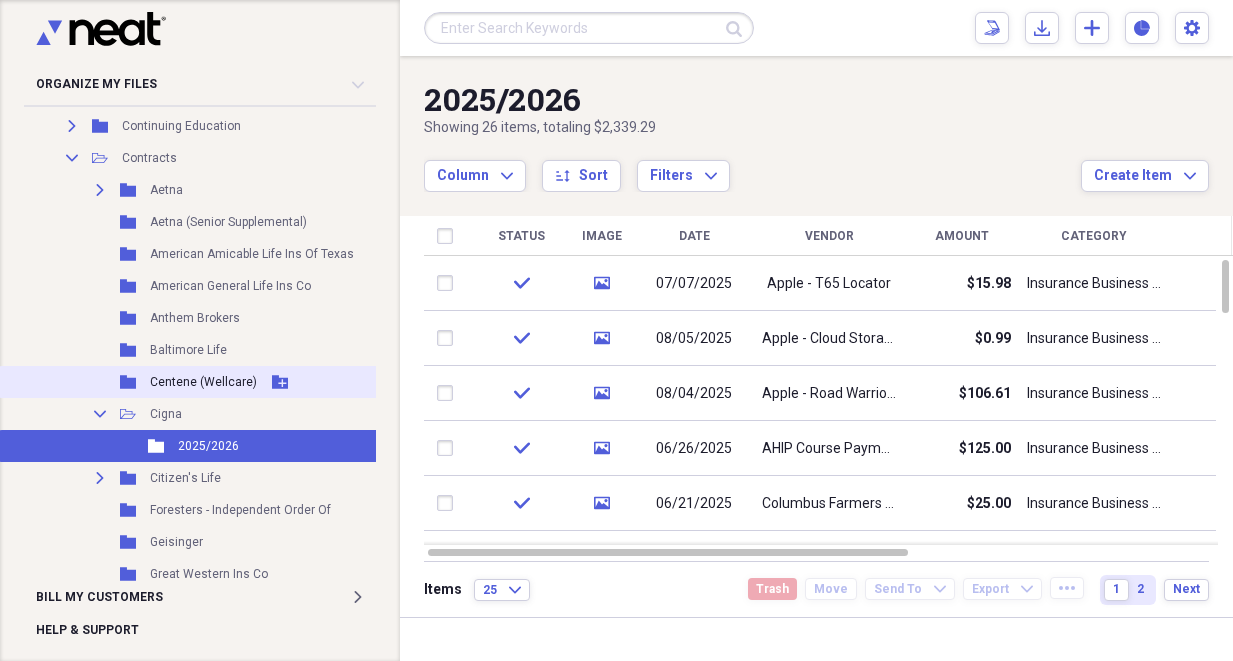 click on "Centene (Wellcare)" at bounding box center (203, 382) 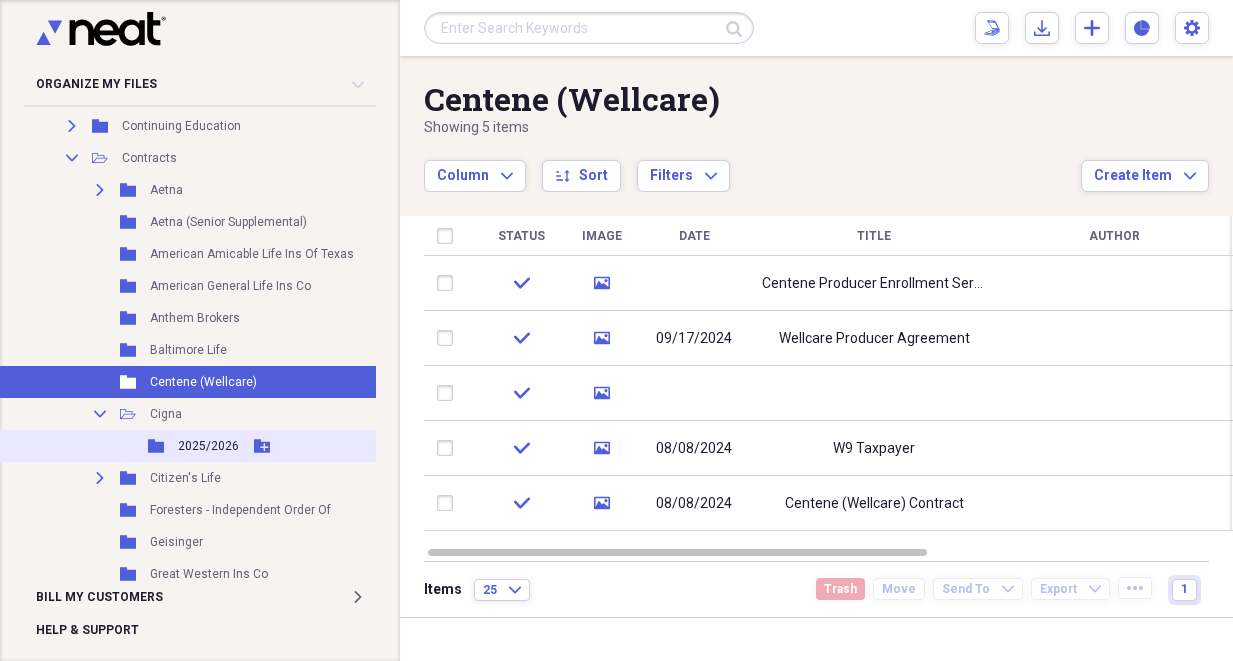 click on "2025/2026" at bounding box center [208, 446] 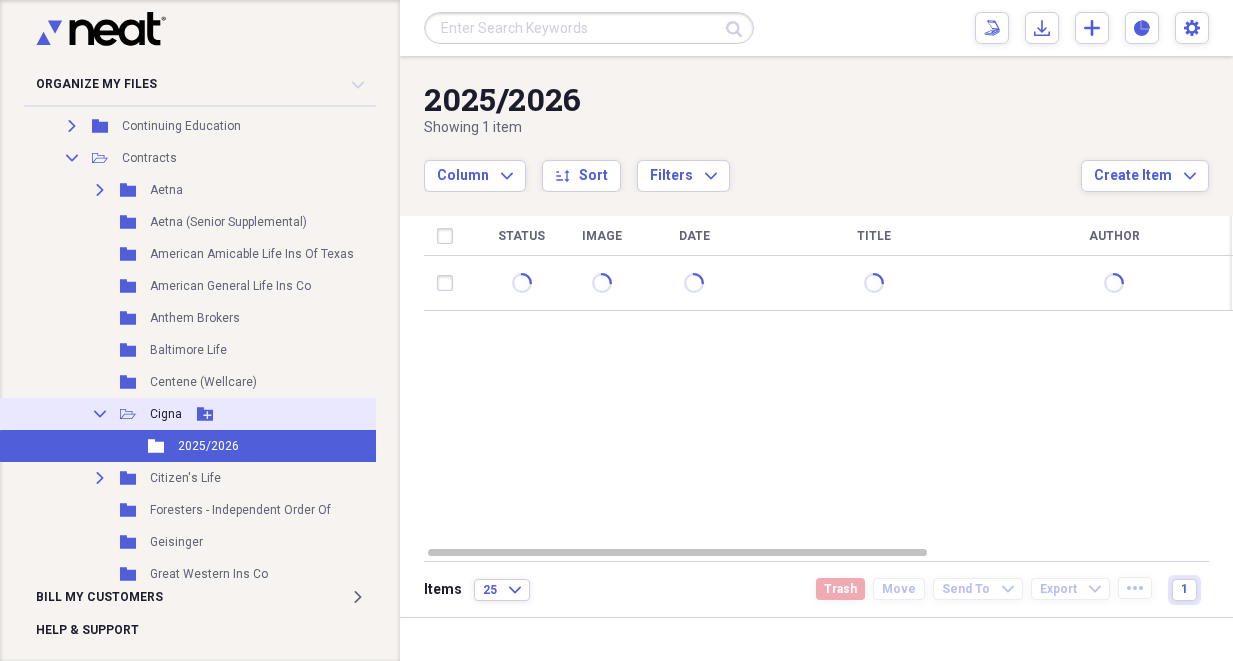 click on "Cigna" at bounding box center [166, 414] 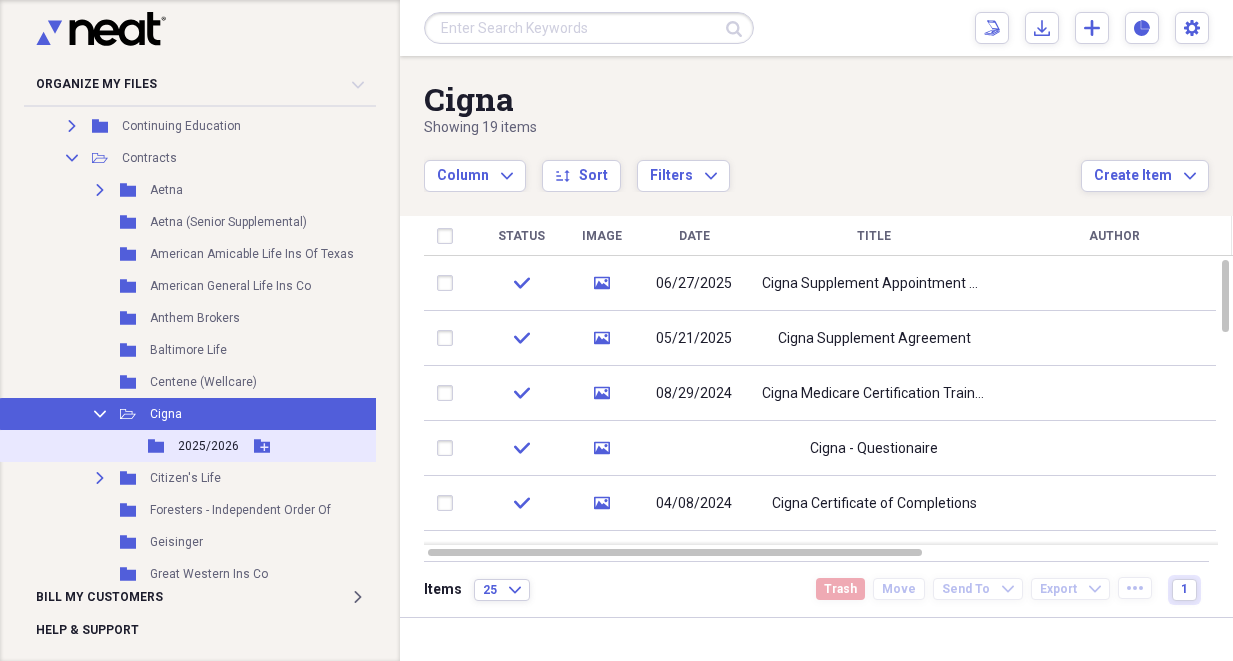 click on "2025/2026" at bounding box center [208, 446] 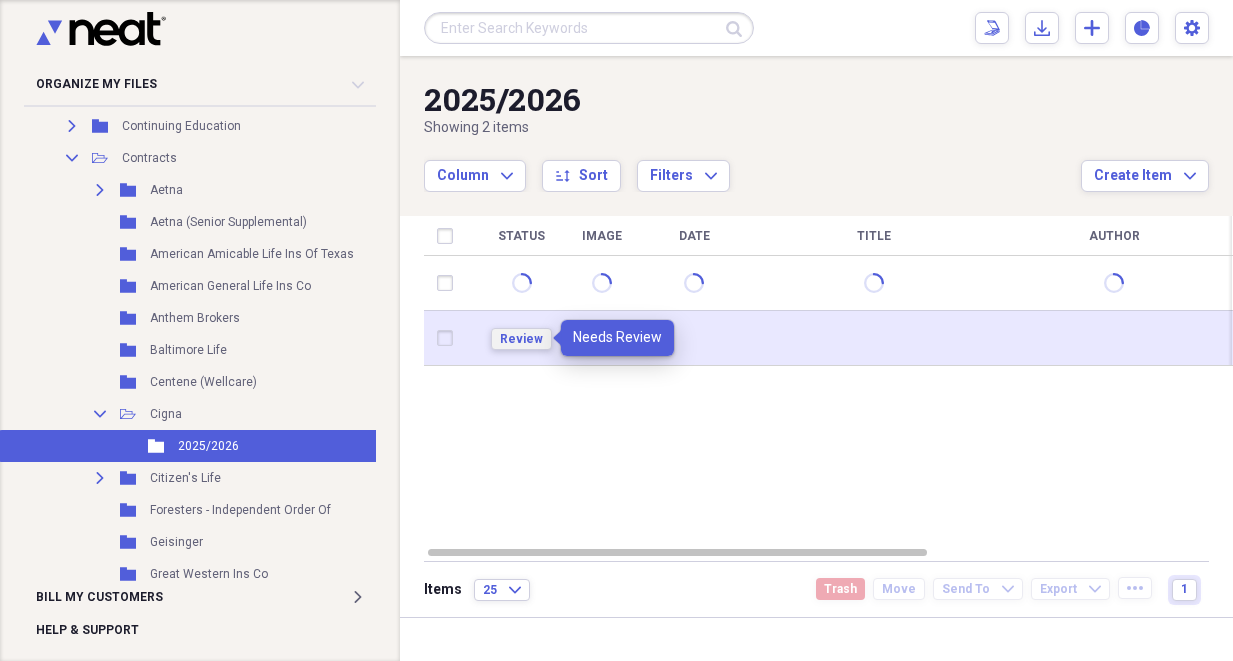 click on "Review" at bounding box center [521, 339] 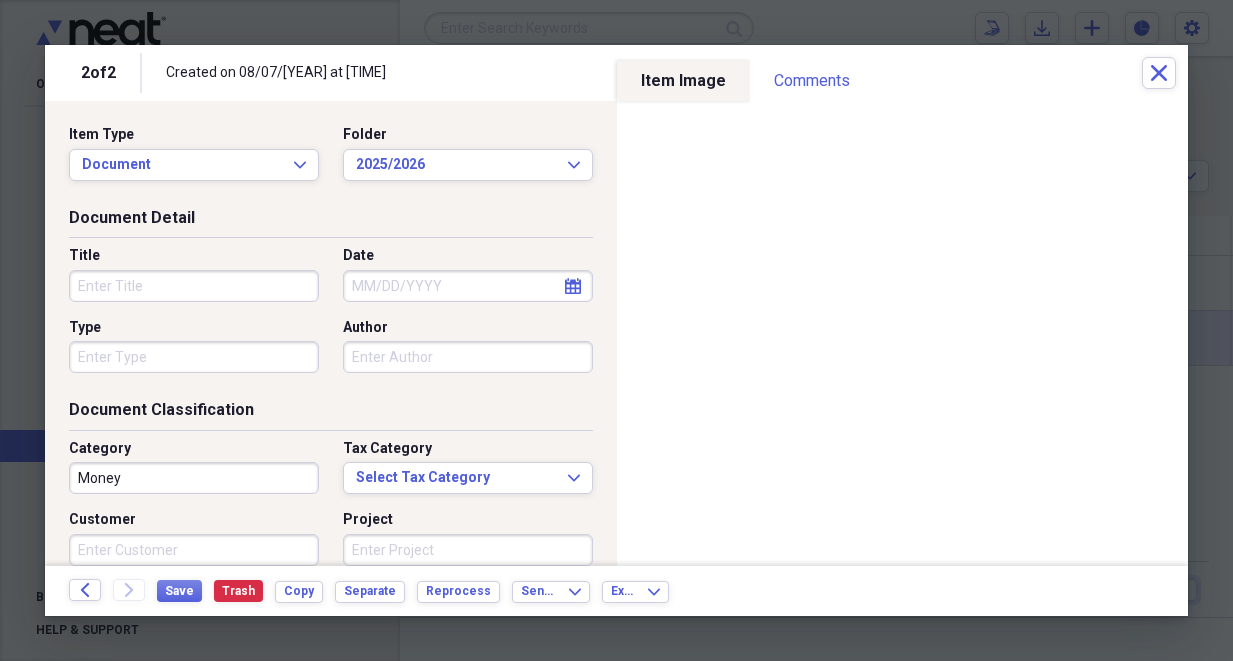 click on "Title" at bounding box center [194, 286] 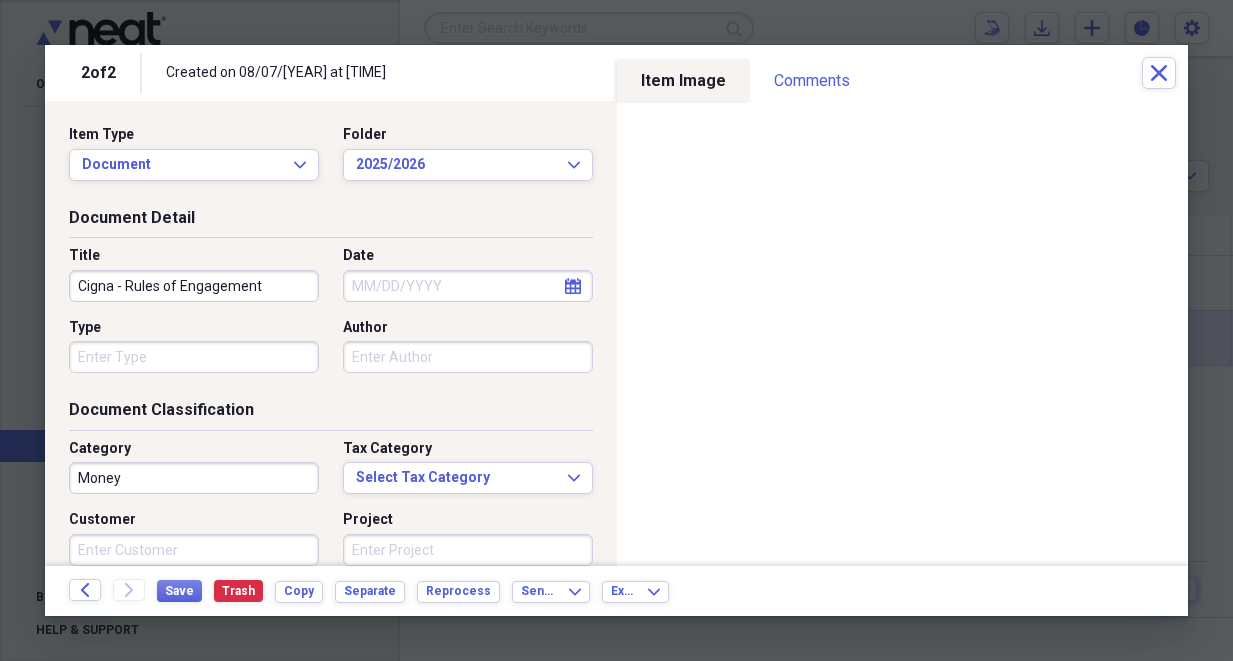 type on "Cigna - Rules of Engagement" 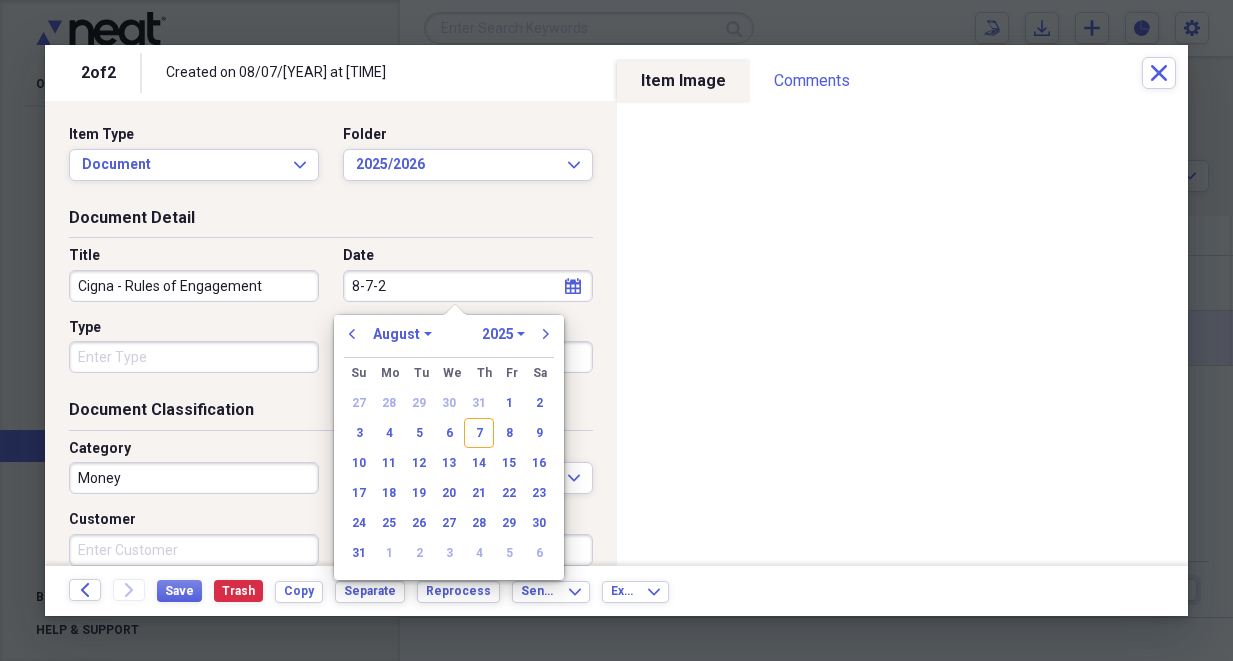 type on "[DATE]-7-[YEAR]" 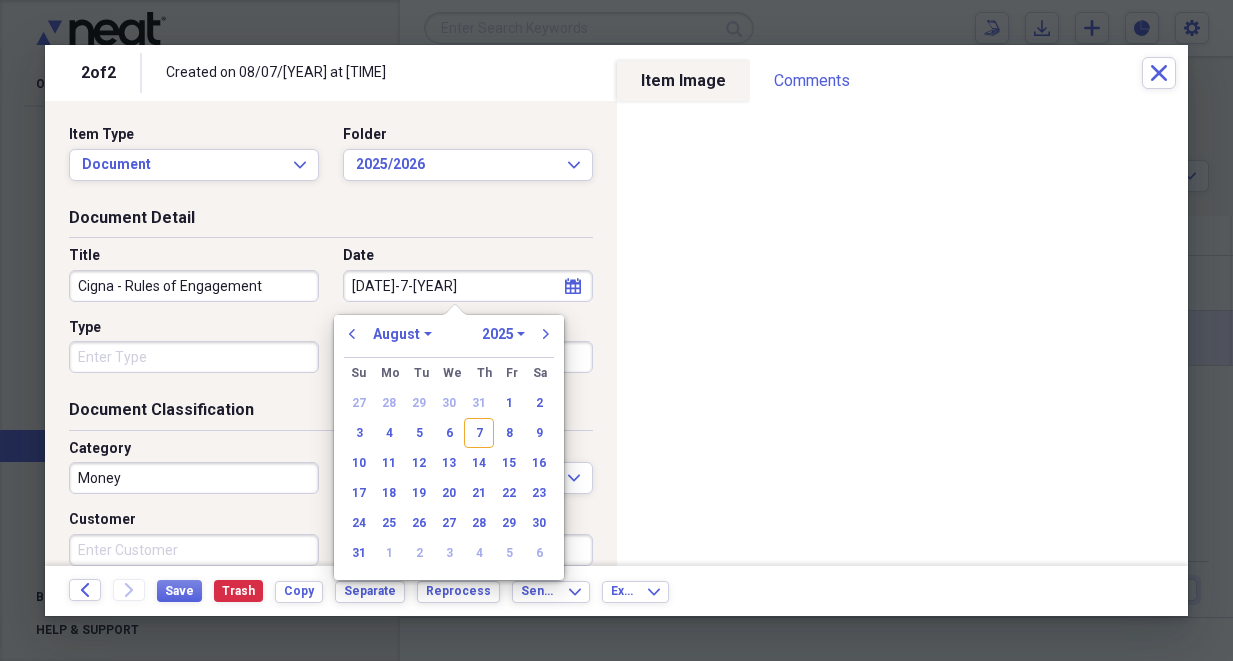 select on "2020" 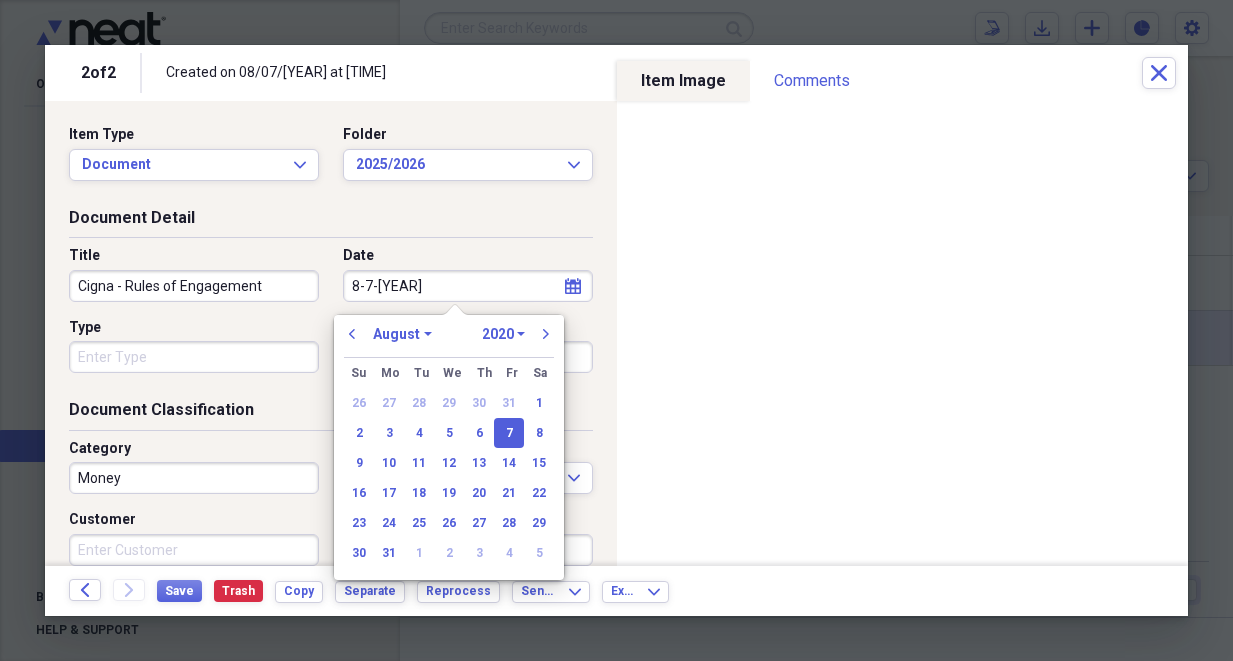 type on "8-7-[YEAR]" 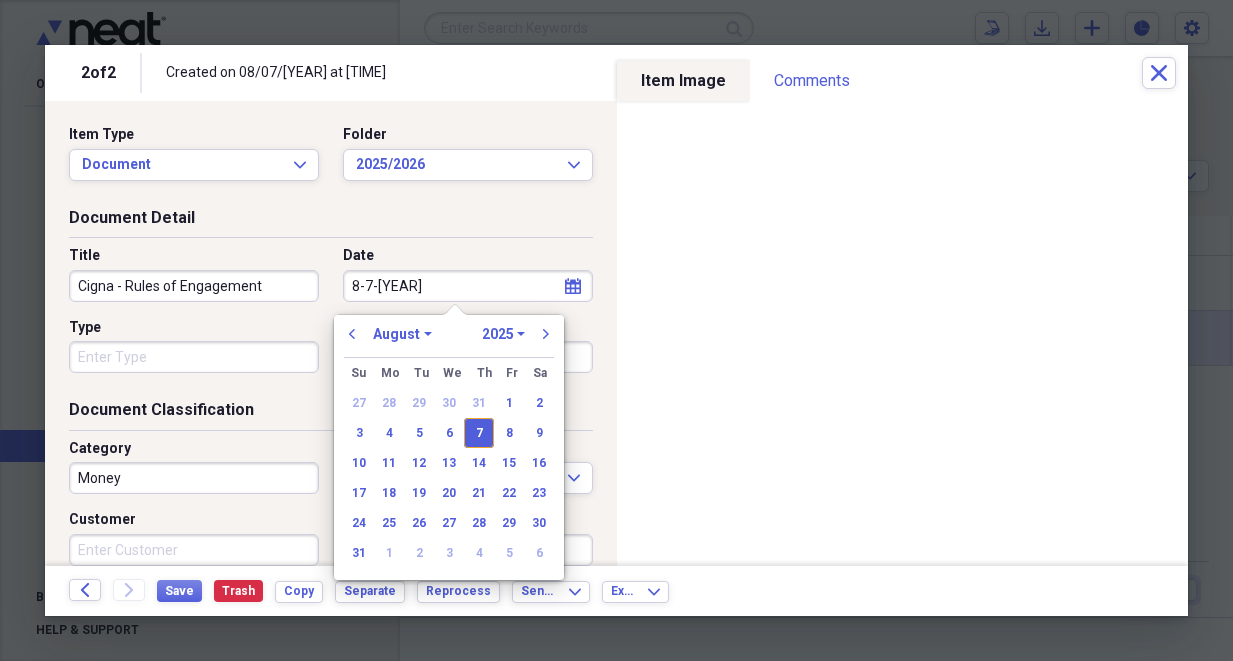 type on "08/07/2025" 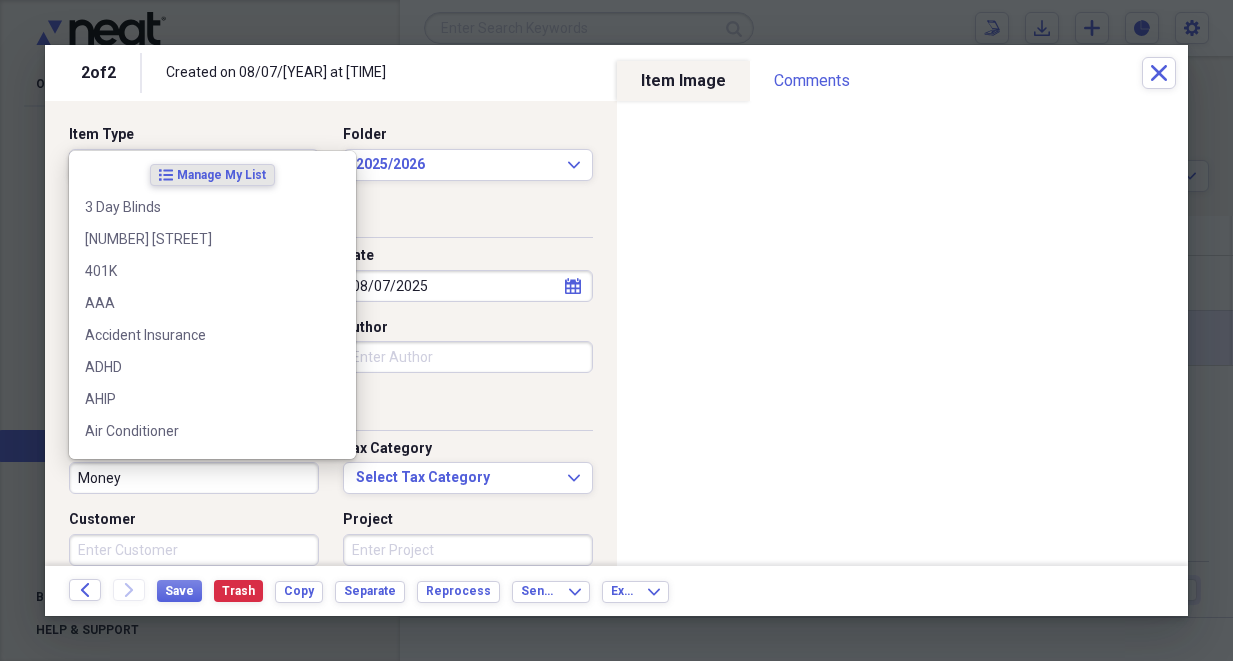 click on "Money" at bounding box center (194, 478) 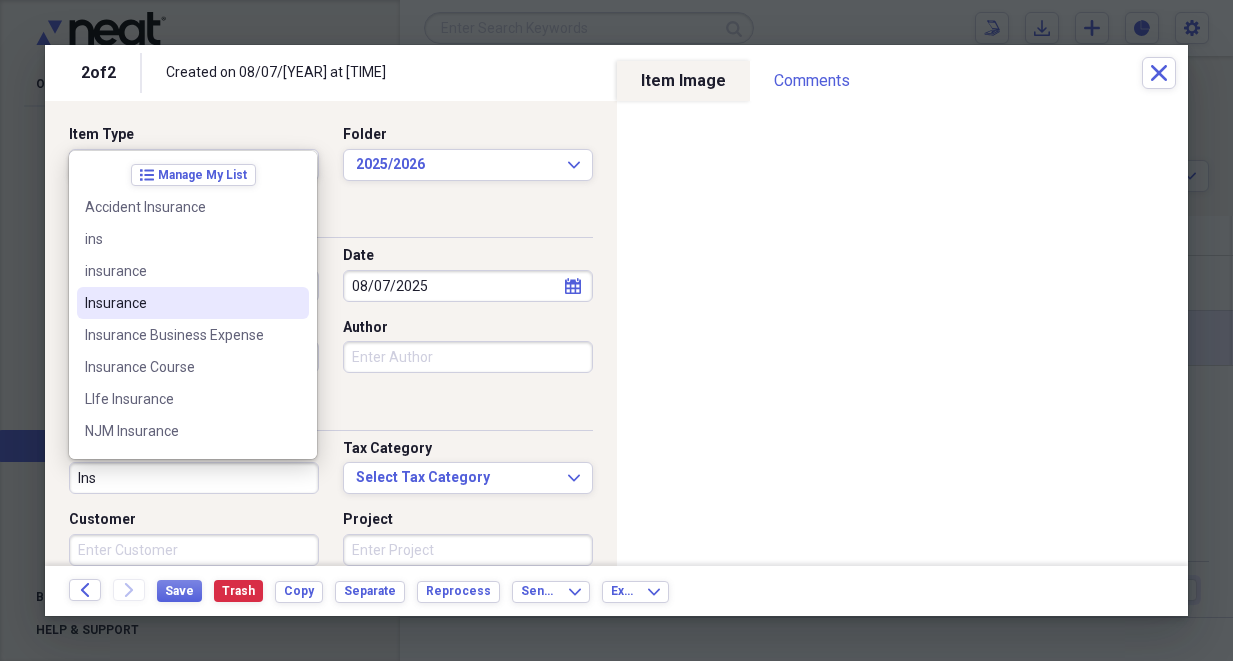 click on "Insurance" at bounding box center (181, 303) 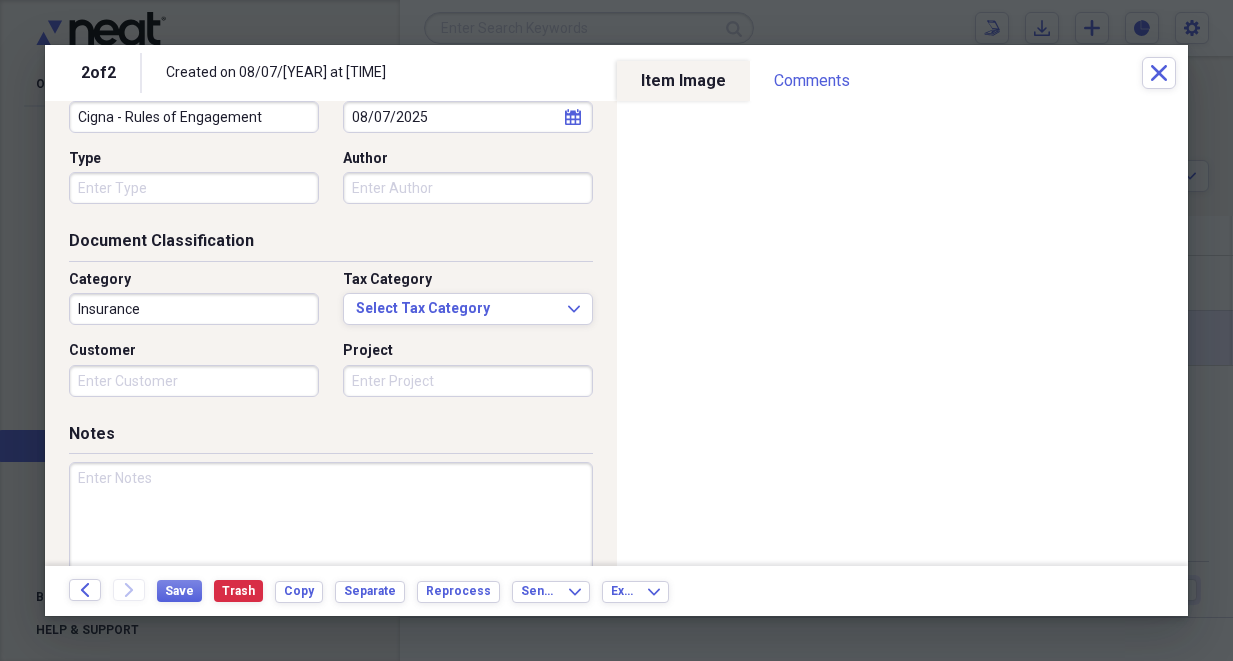 scroll, scrollTop: 171, scrollLeft: 0, axis: vertical 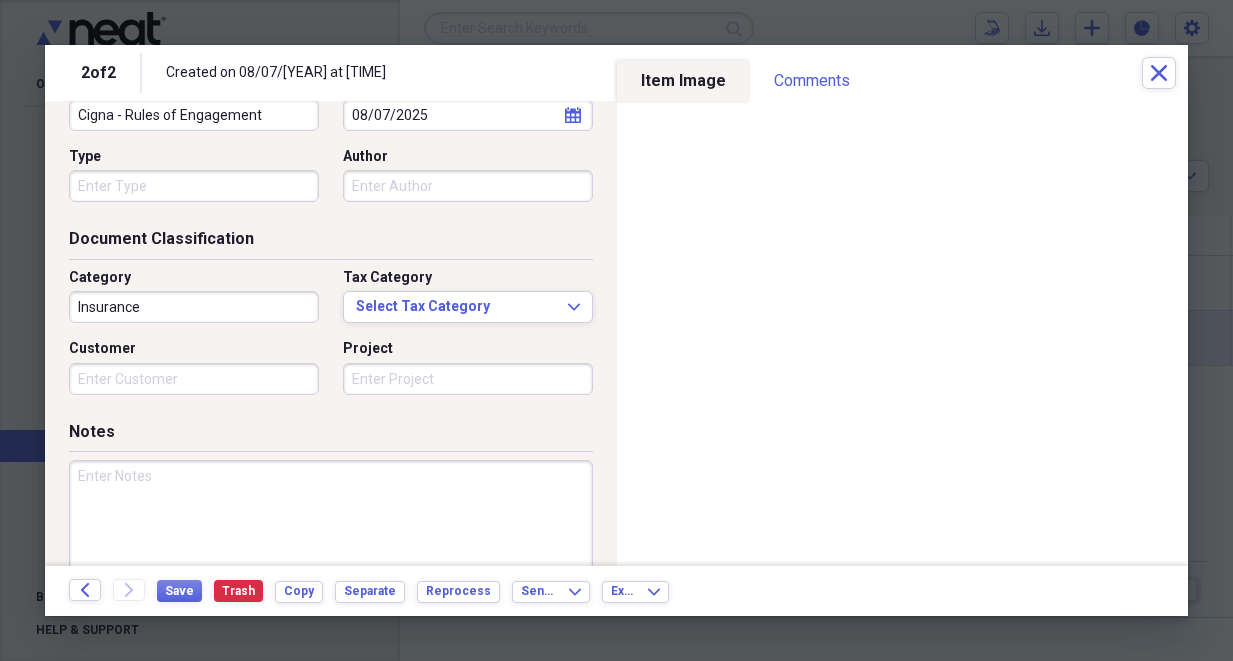 click at bounding box center [331, 525] 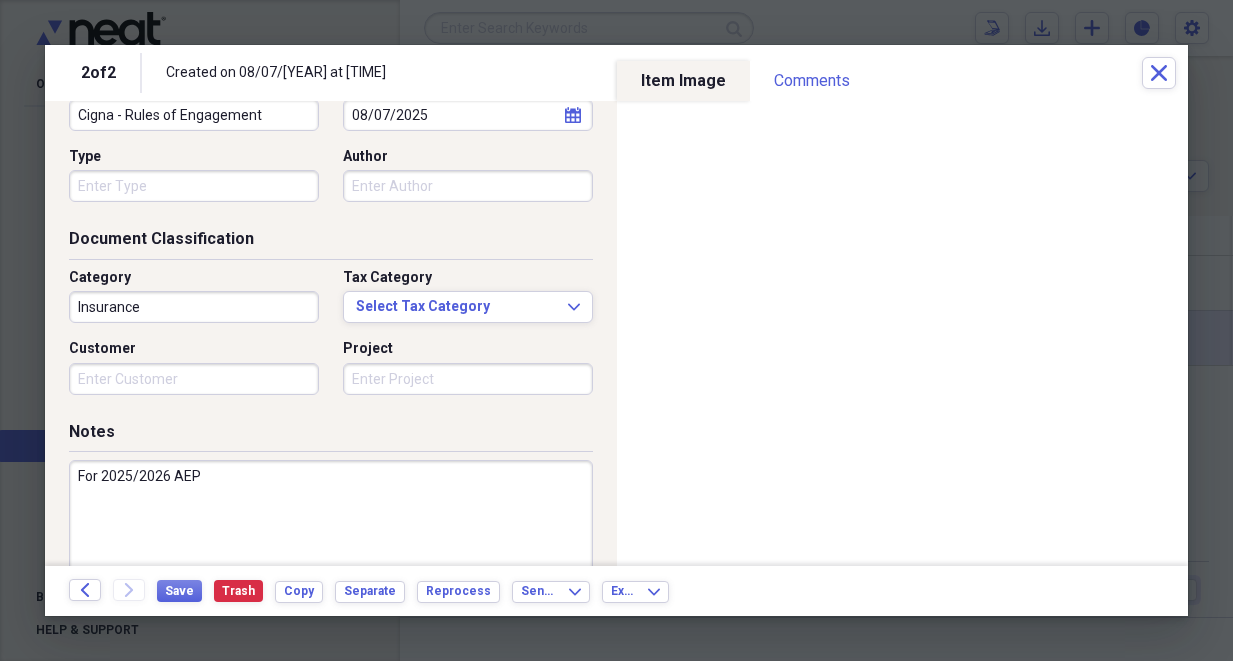 click on "For 2025/2026 AEP" at bounding box center [331, 525] 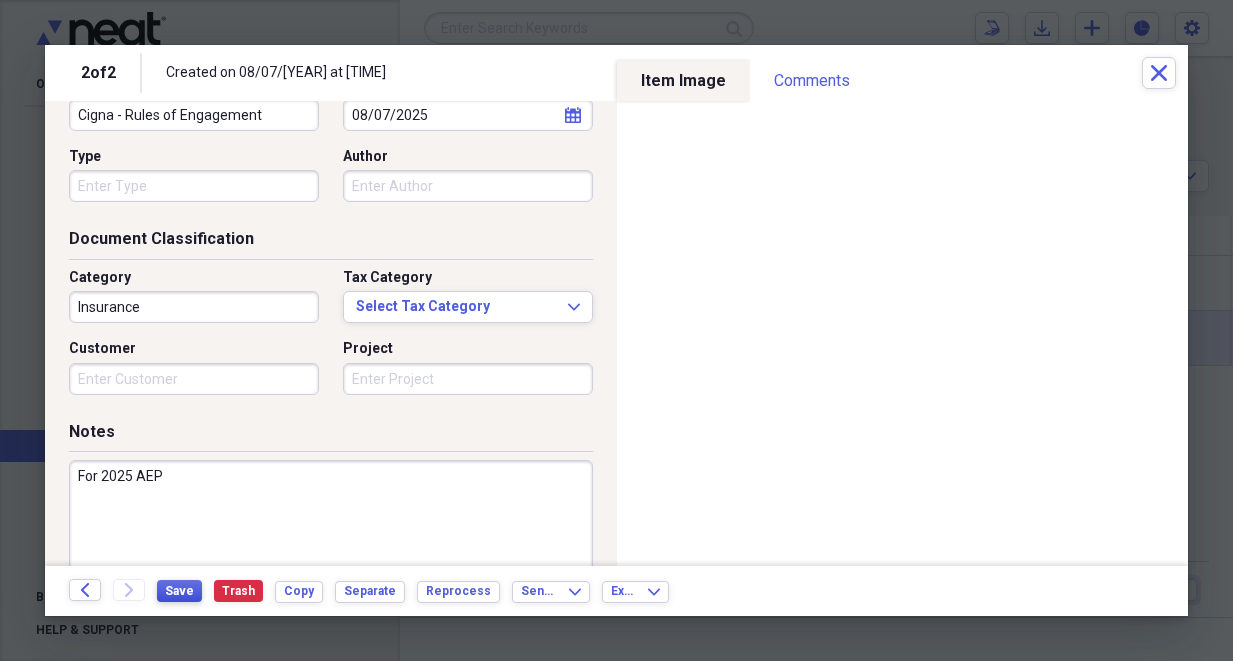 type on "For 2025 AEP" 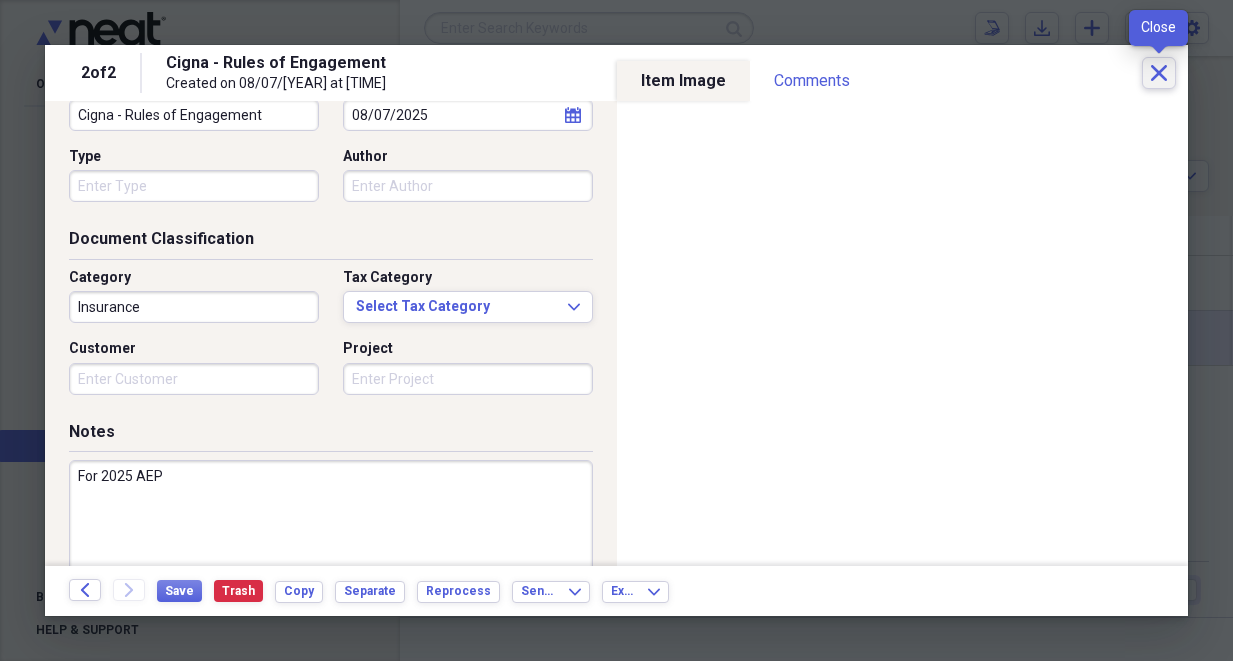 click on "Close" 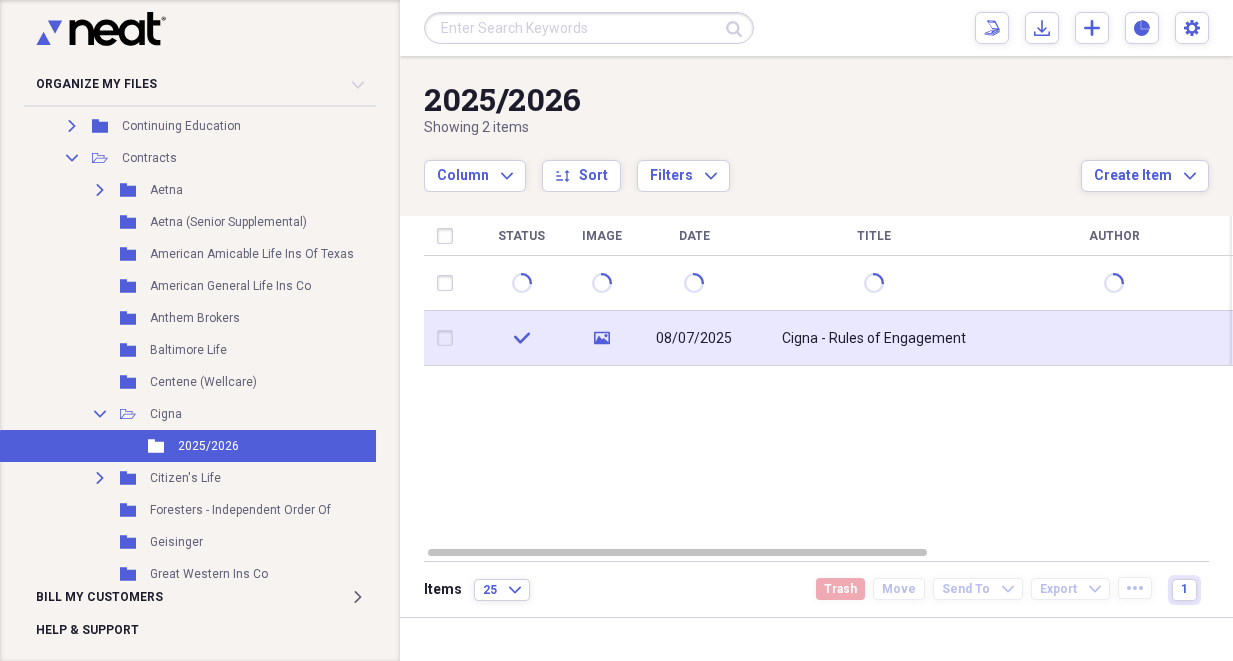 click on "08/07/[YEAR] [TIME] [COMPANY] - Rules of Engagement Insurance Print" at bounding box center (828, 380) 